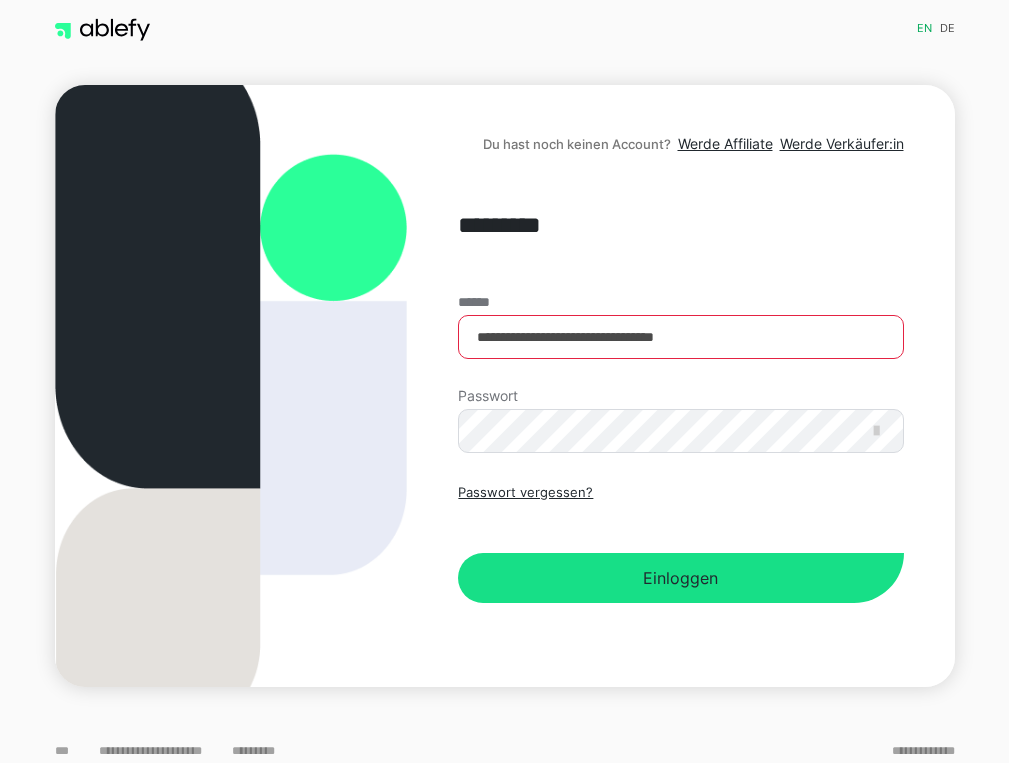 scroll, scrollTop: 0, scrollLeft: 0, axis: both 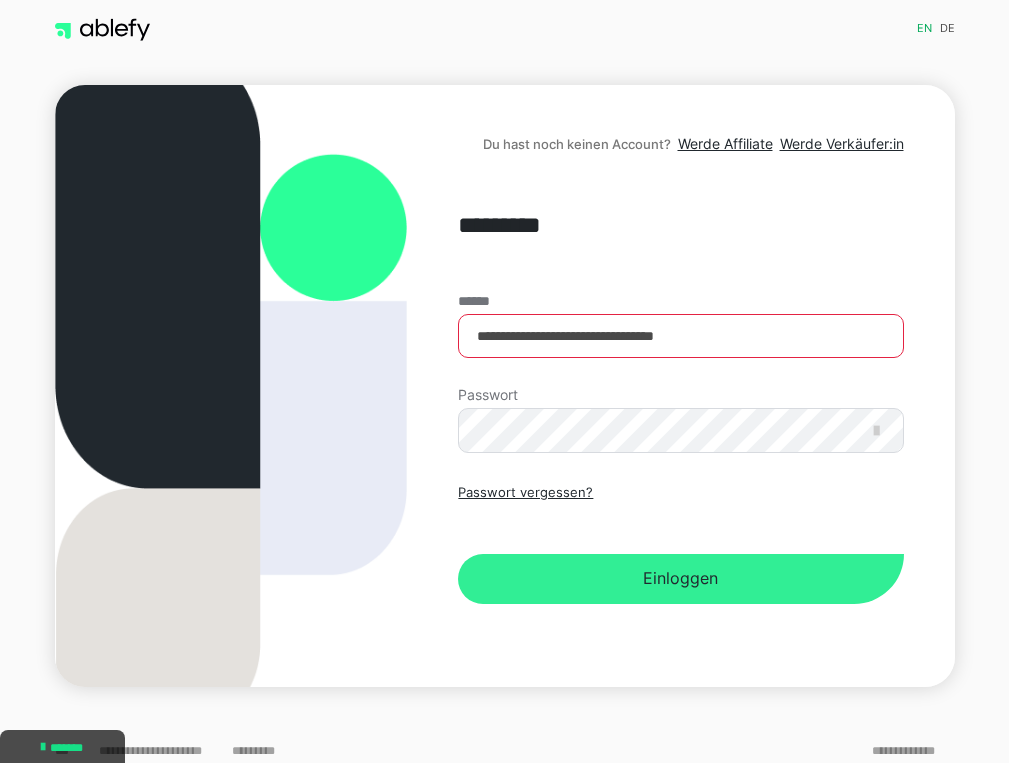 click on "Einloggen" at bounding box center (680, 579) 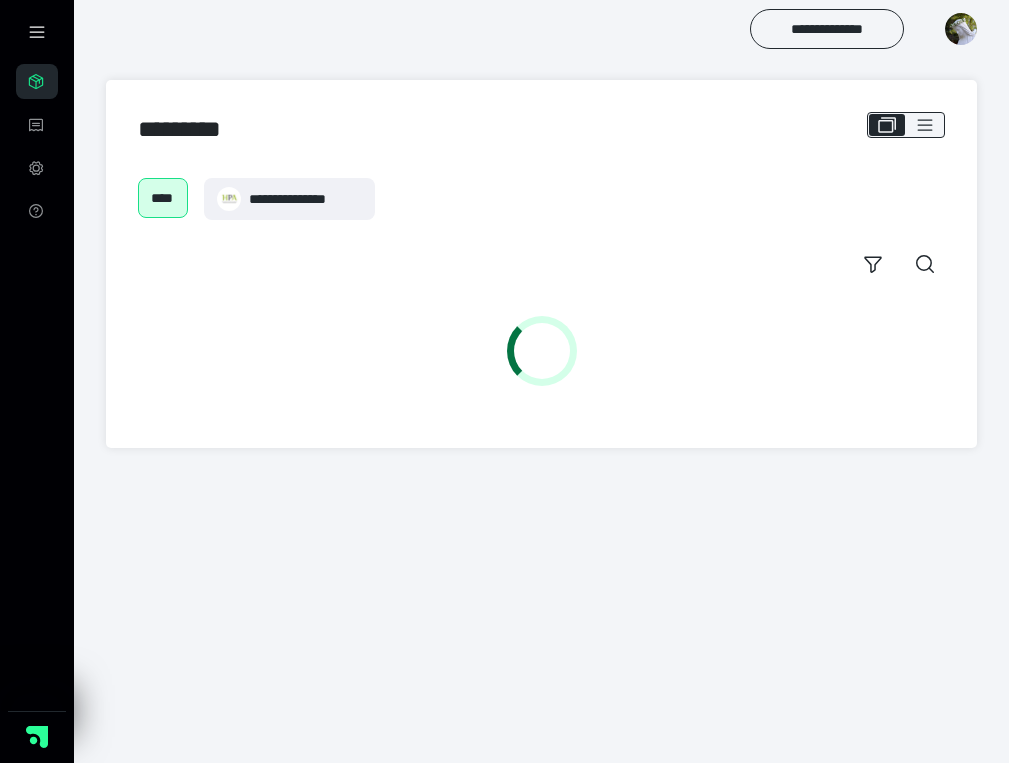 scroll, scrollTop: 0, scrollLeft: 0, axis: both 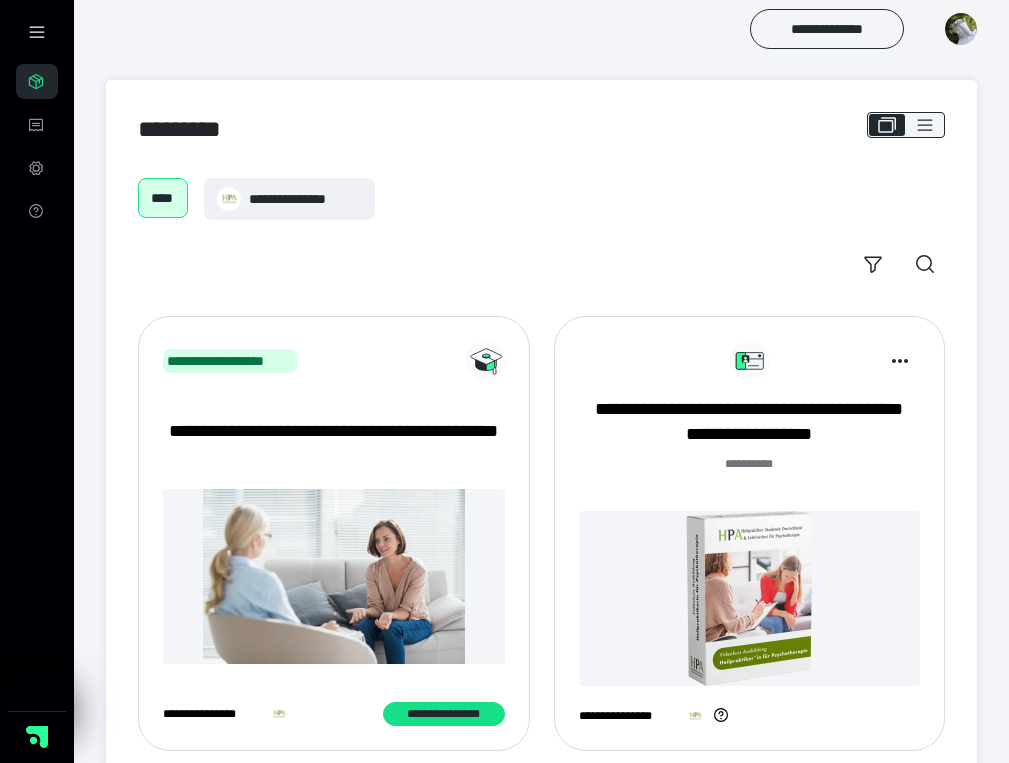 click at bounding box center [750, 598] 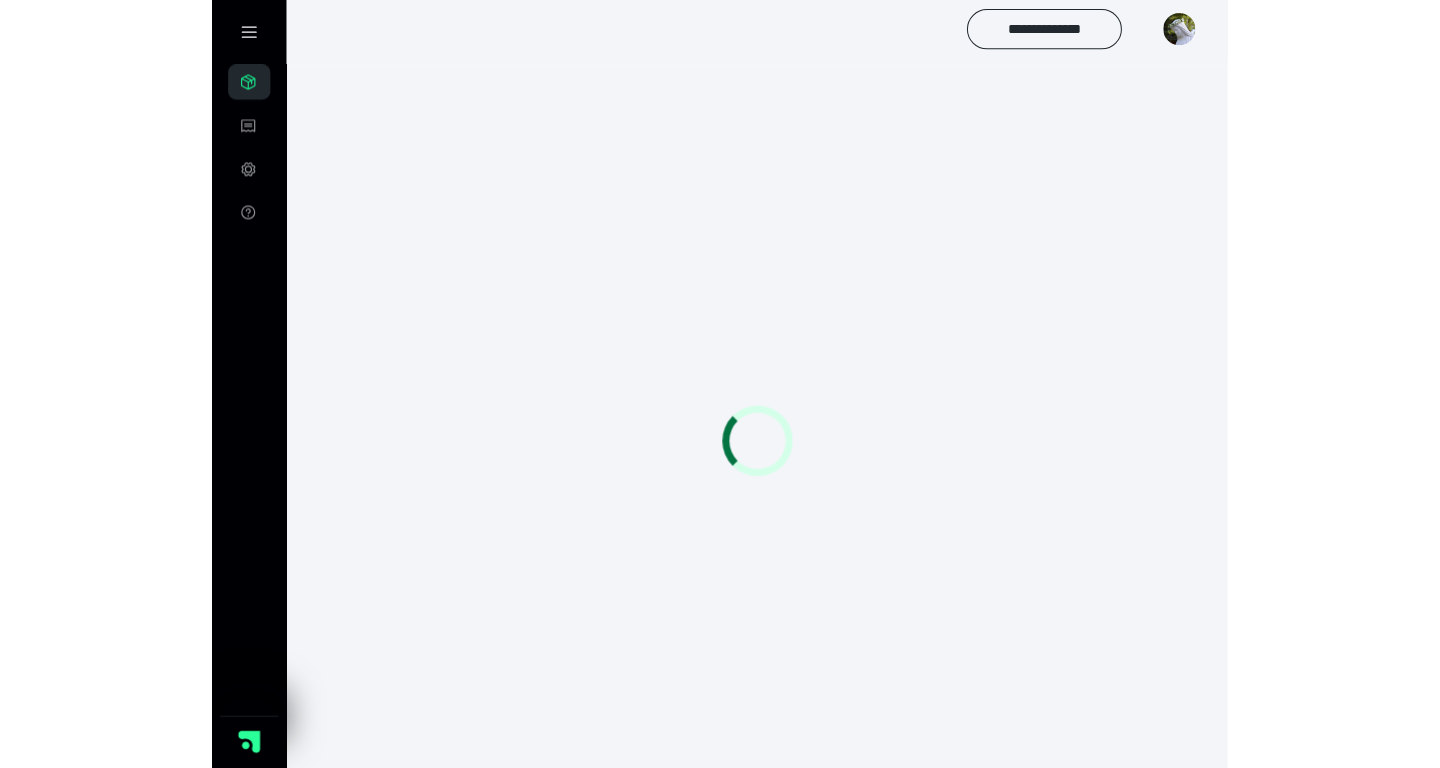 scroll, scrollTop: 0, scrollLeft: 0, axis: both 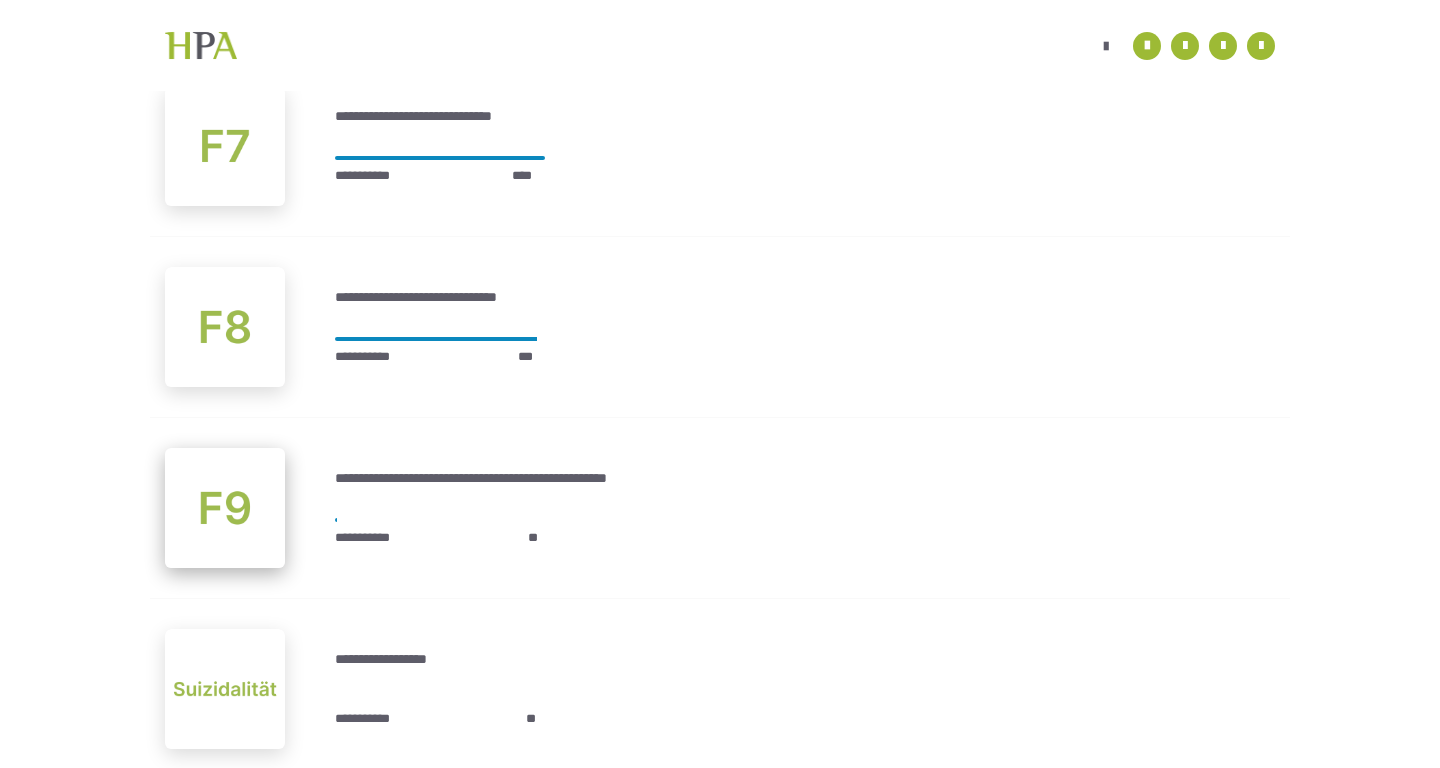 click at bounding box center (225, 508) 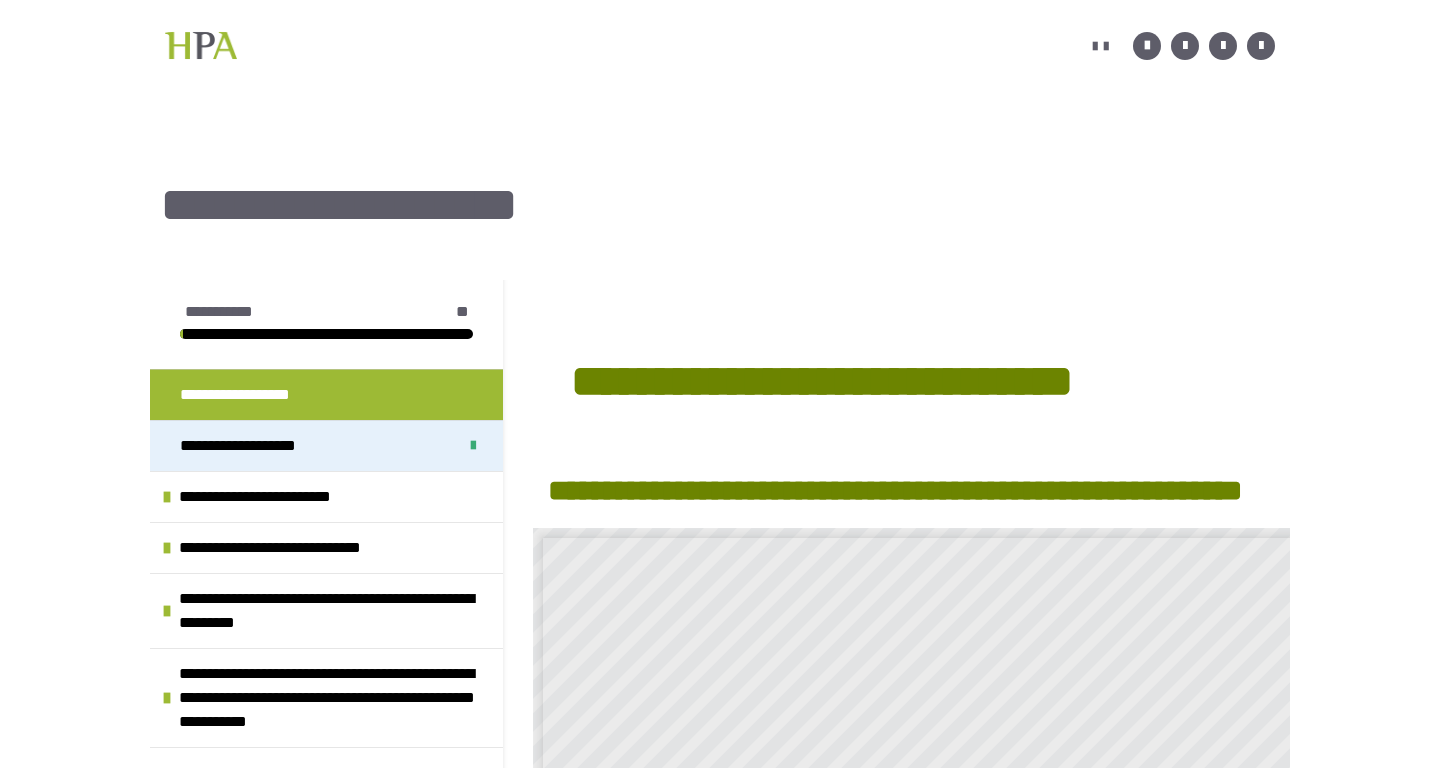 scroll, scrollTop: 164, scrollLeft: 0, axis: vertical 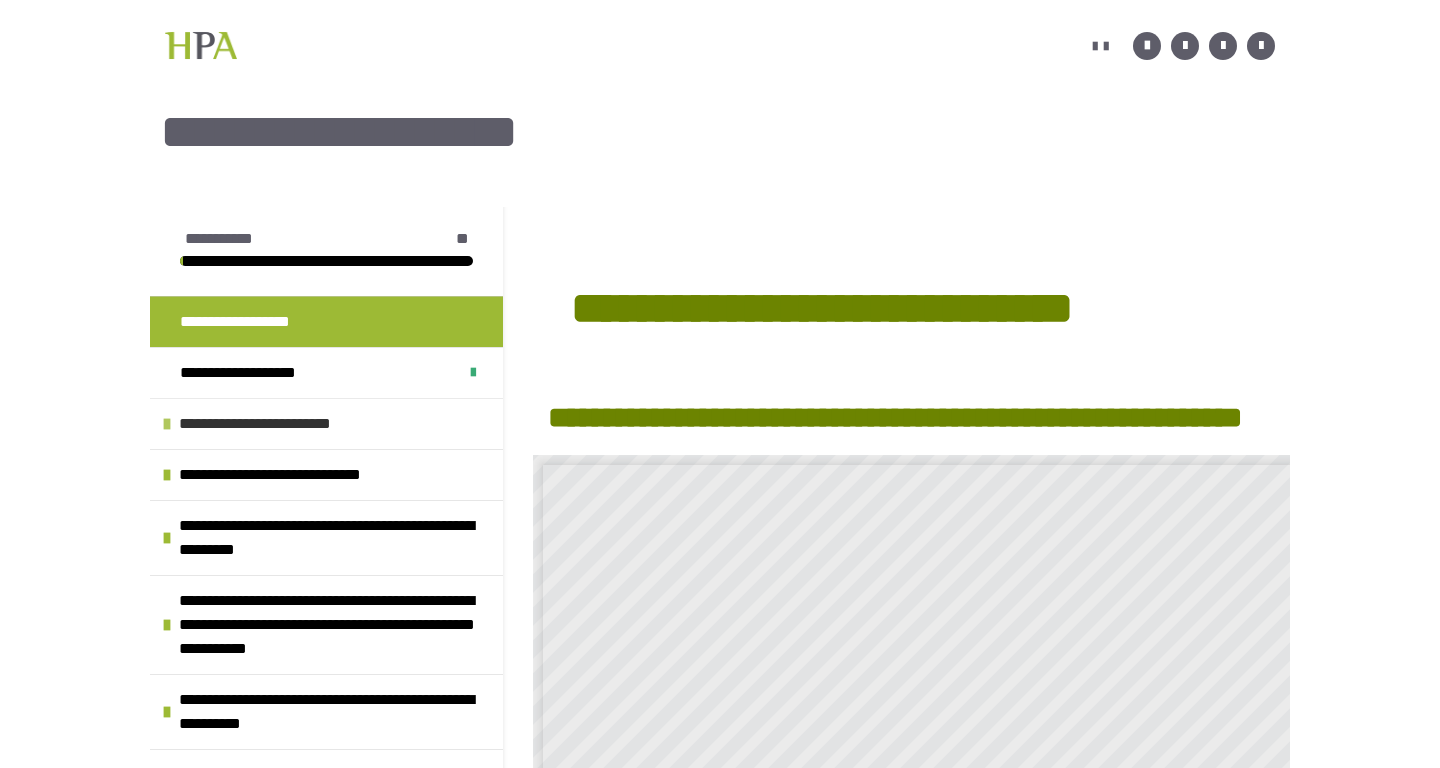 click on "**********" at bounding box center [282, 424] 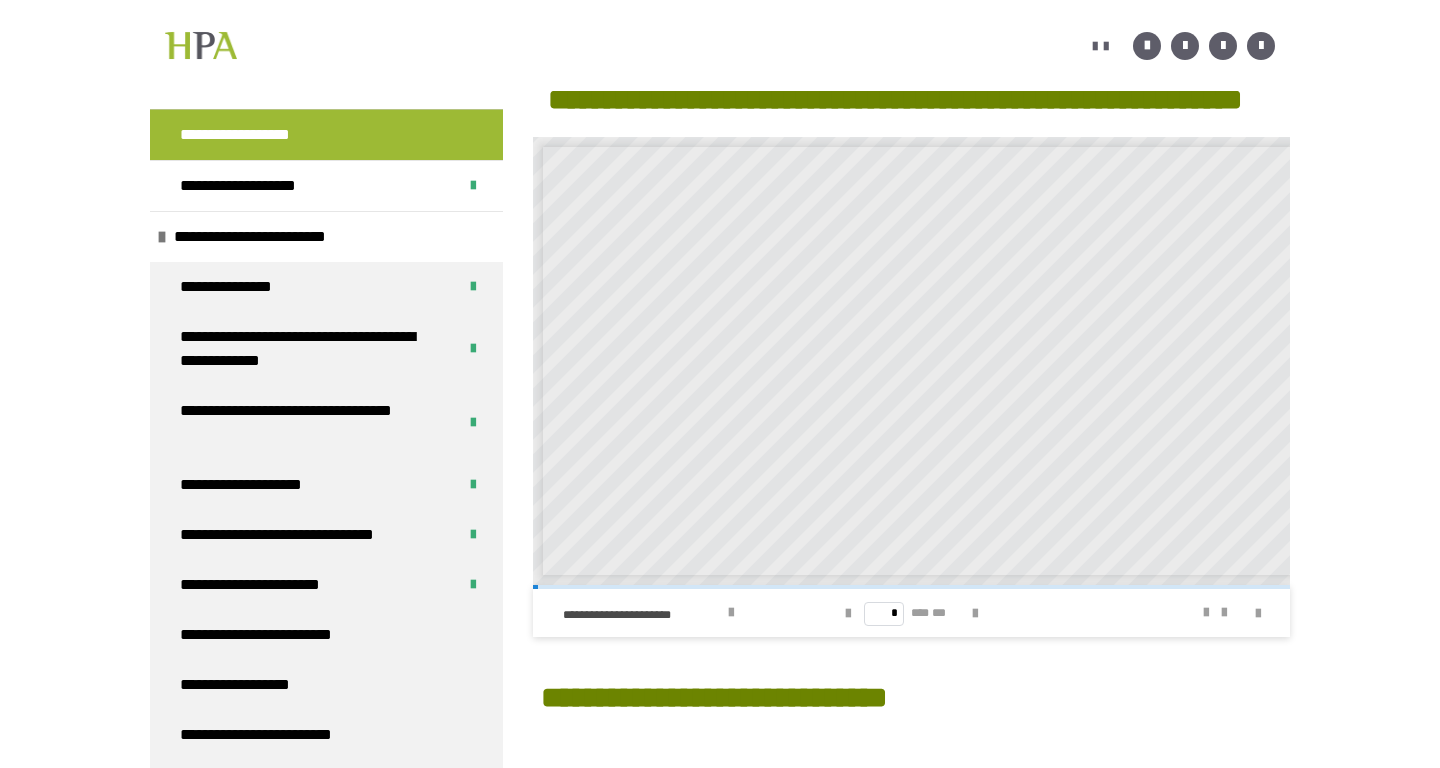 scroll, scrollTop: 493, scrollLeft: 0, axis: vertical 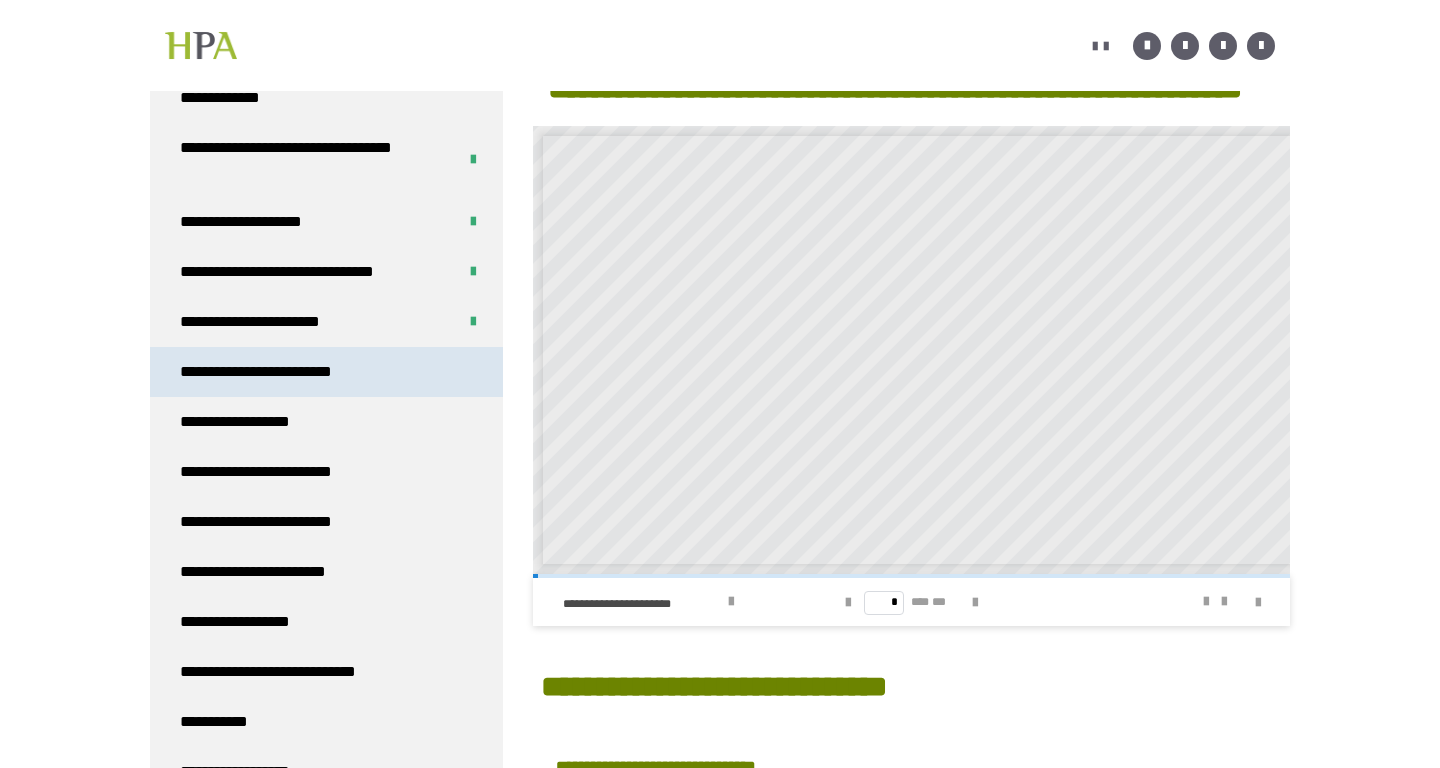 click on "**********" at bounding box center (277, 372) 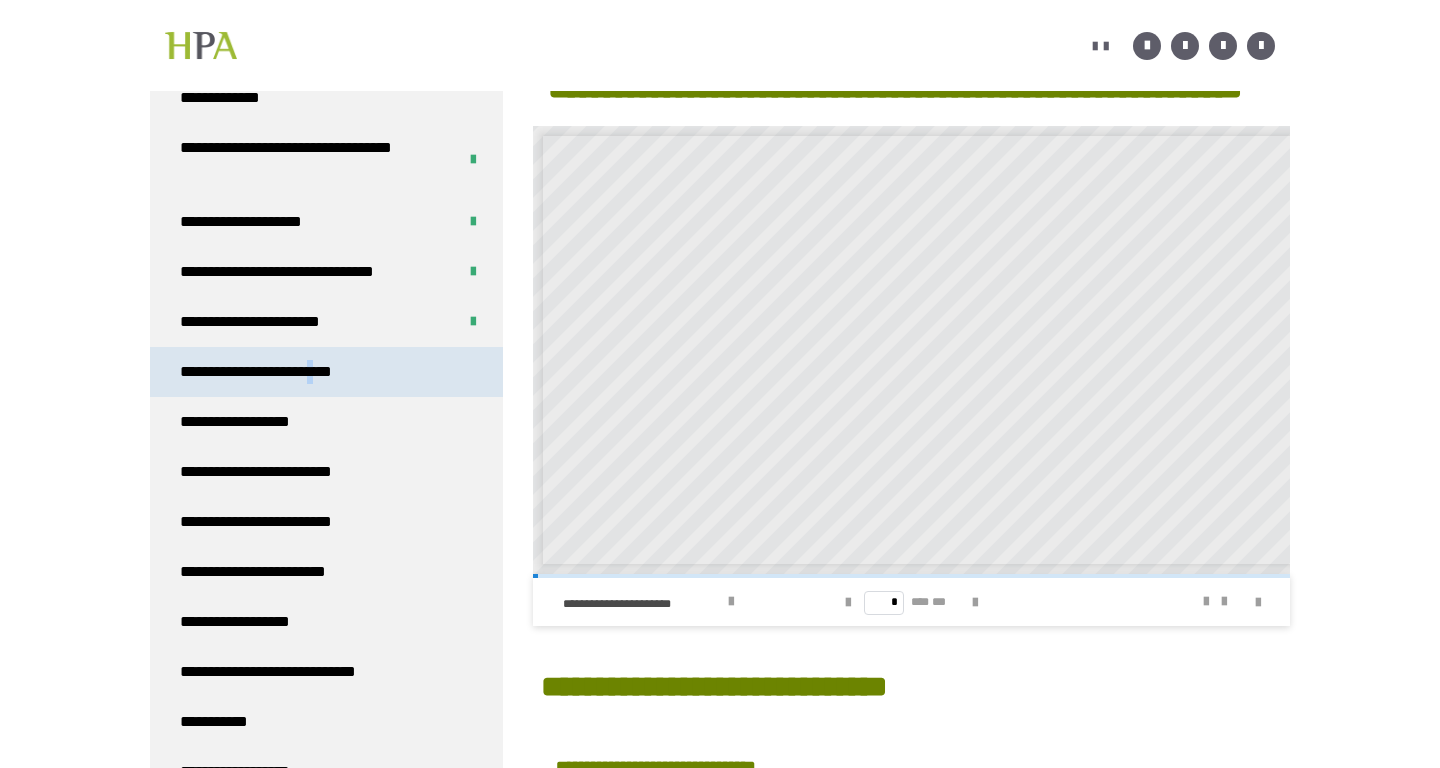 scroll, scrollTop: 361, scrollLeft: 0, axis: vertical 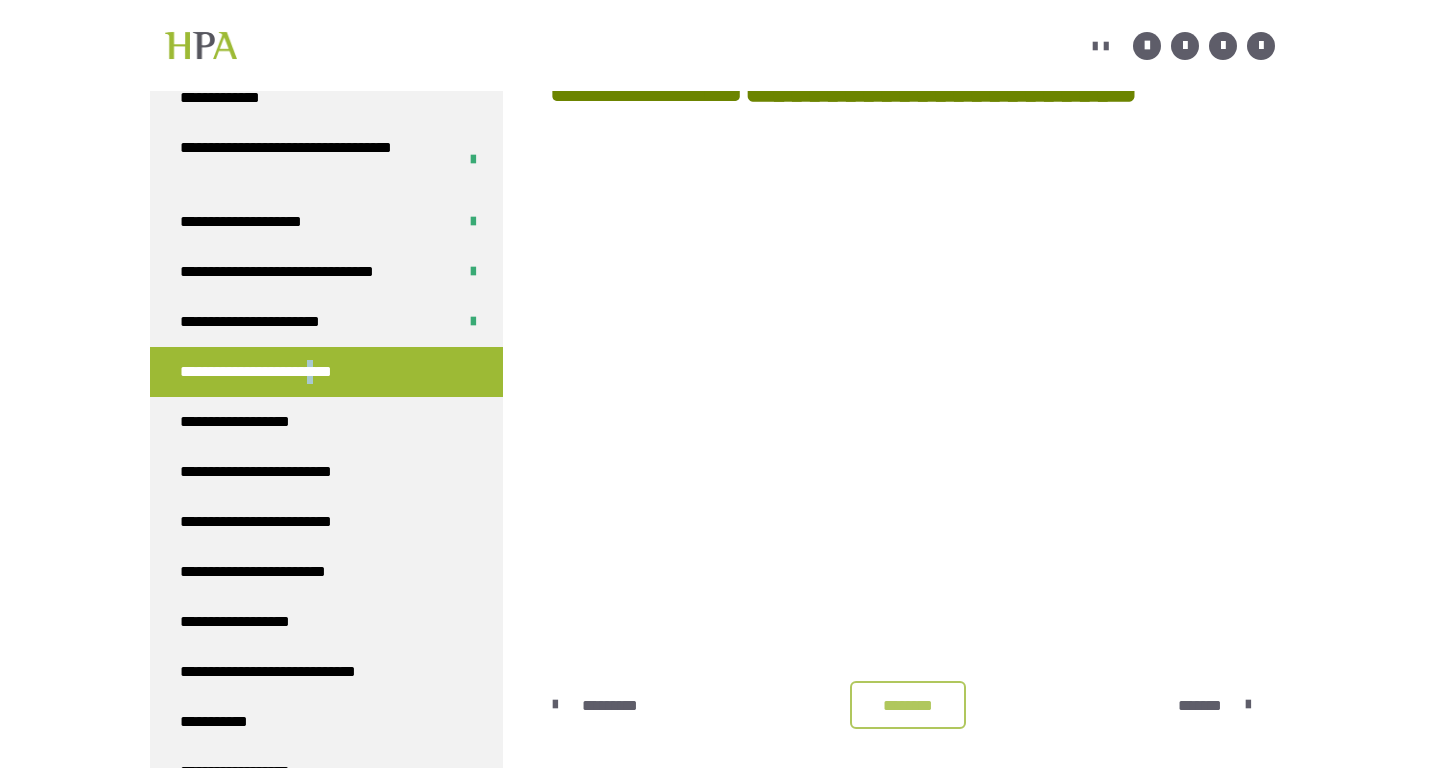 click on "********" at bounding box center [908, 706] 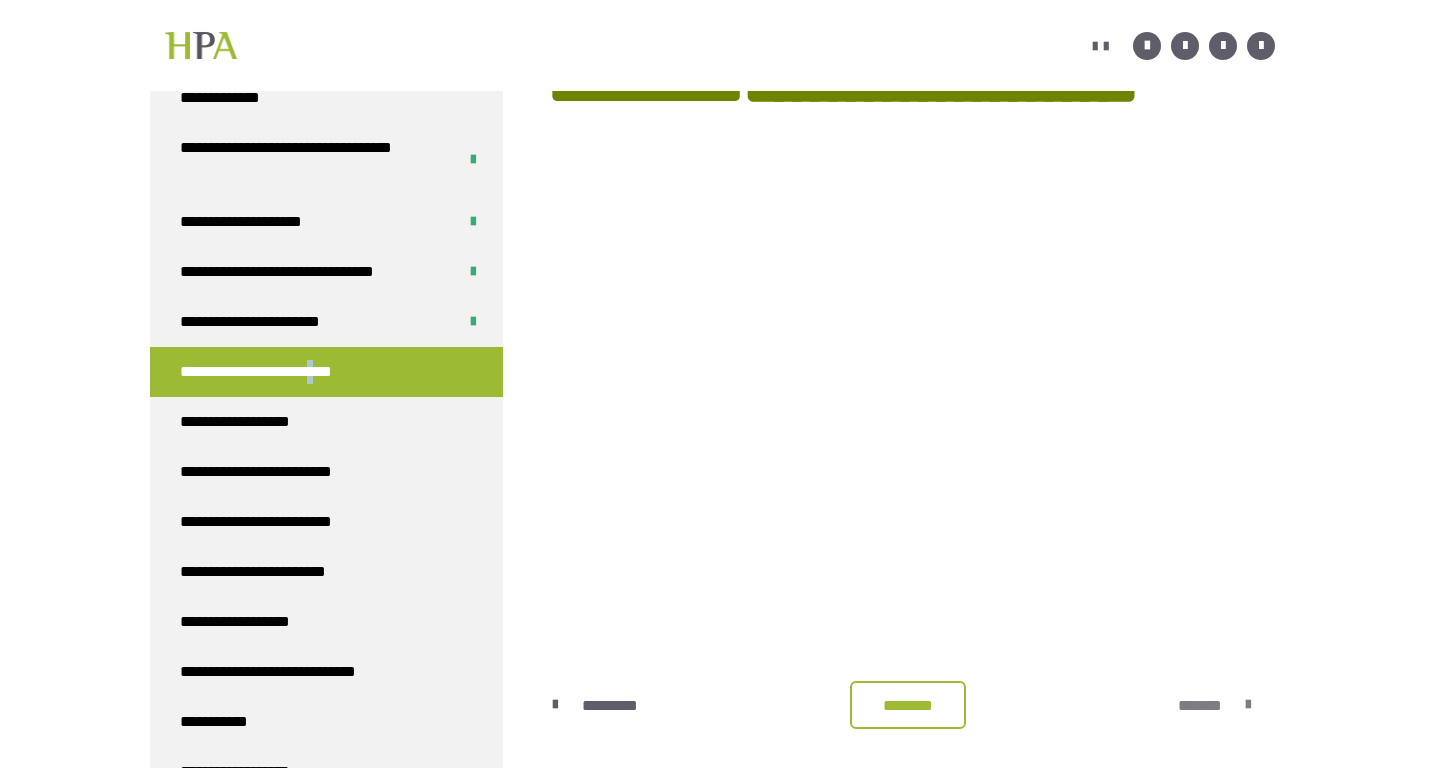 click on "*******" at bounding box center [1200, 706] 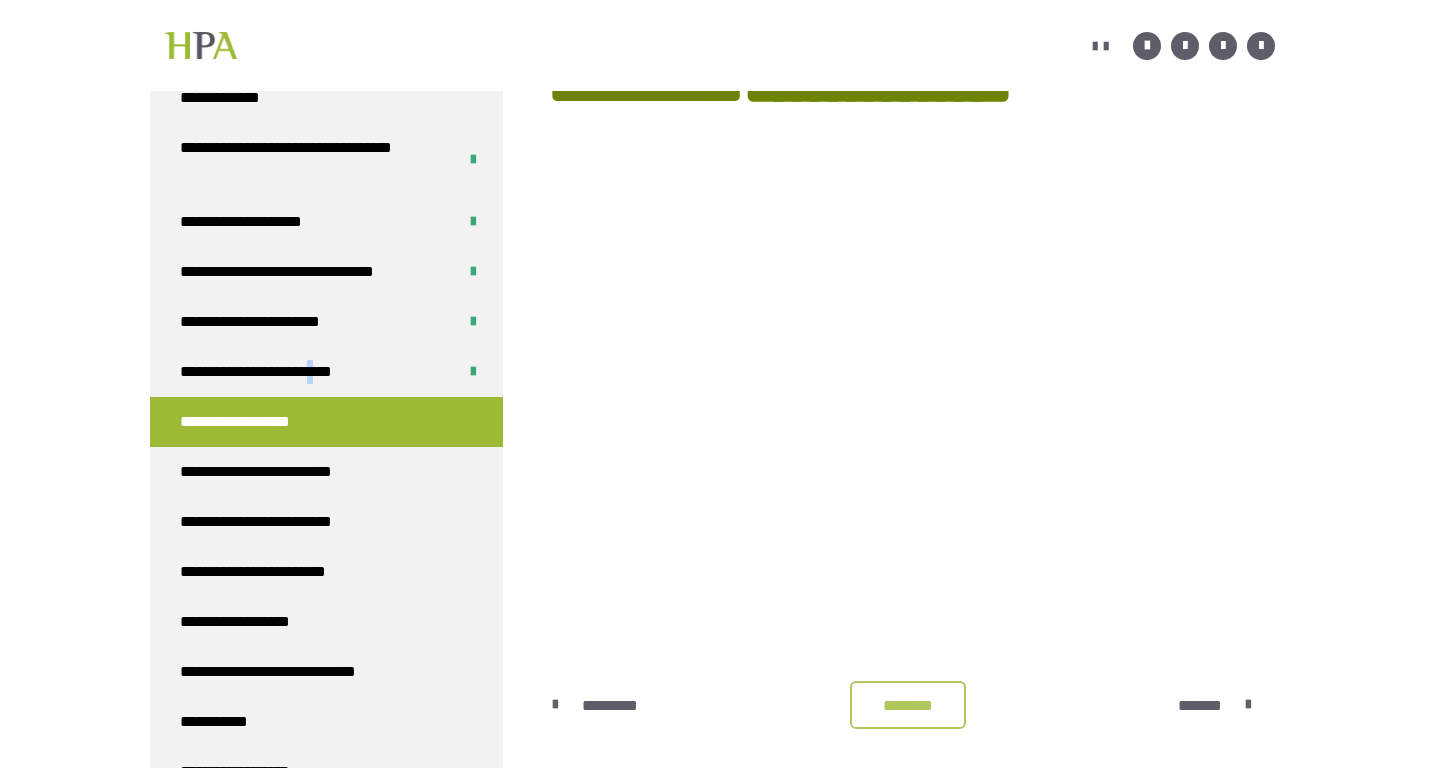 click on "********" at bounding box center (908, 706) 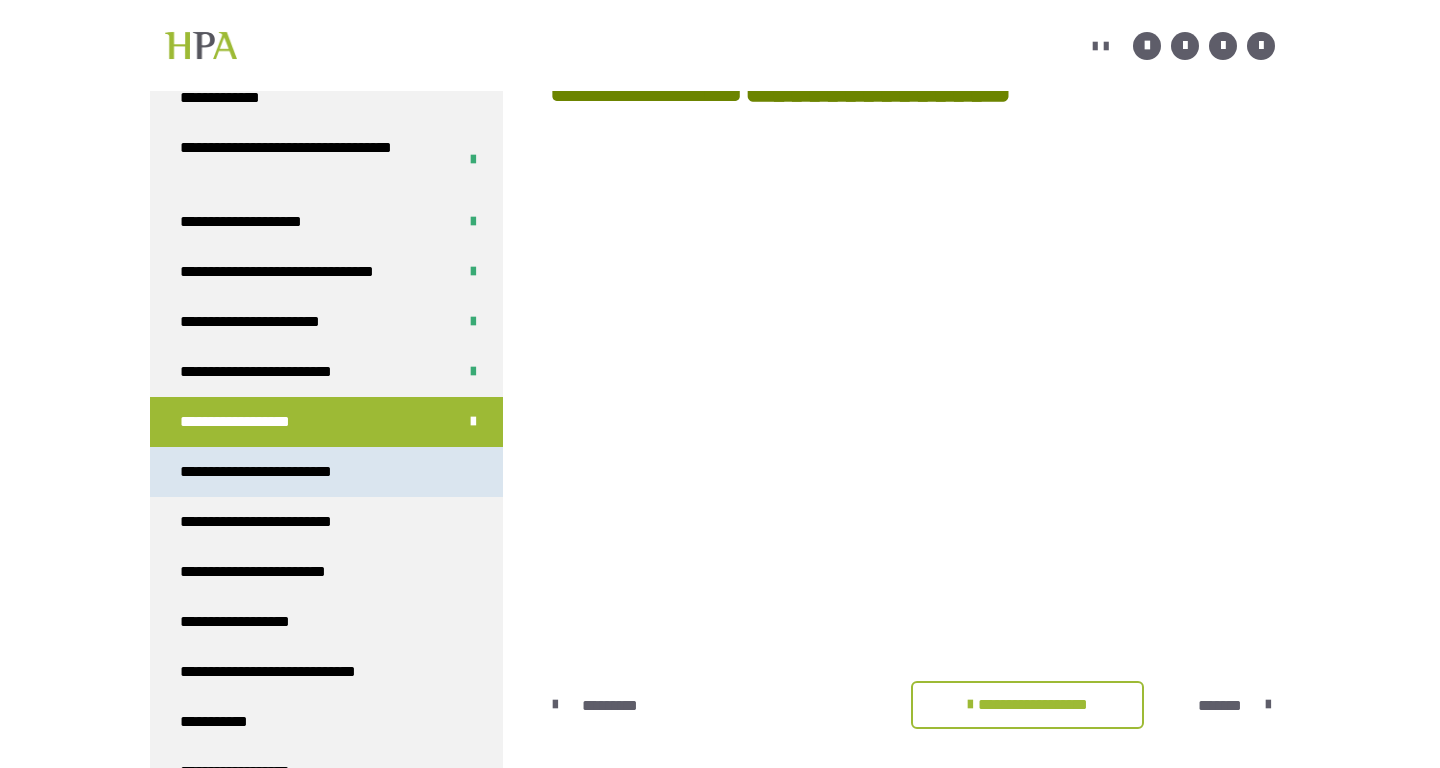 click on "**********" at bounding box center (277, 472) 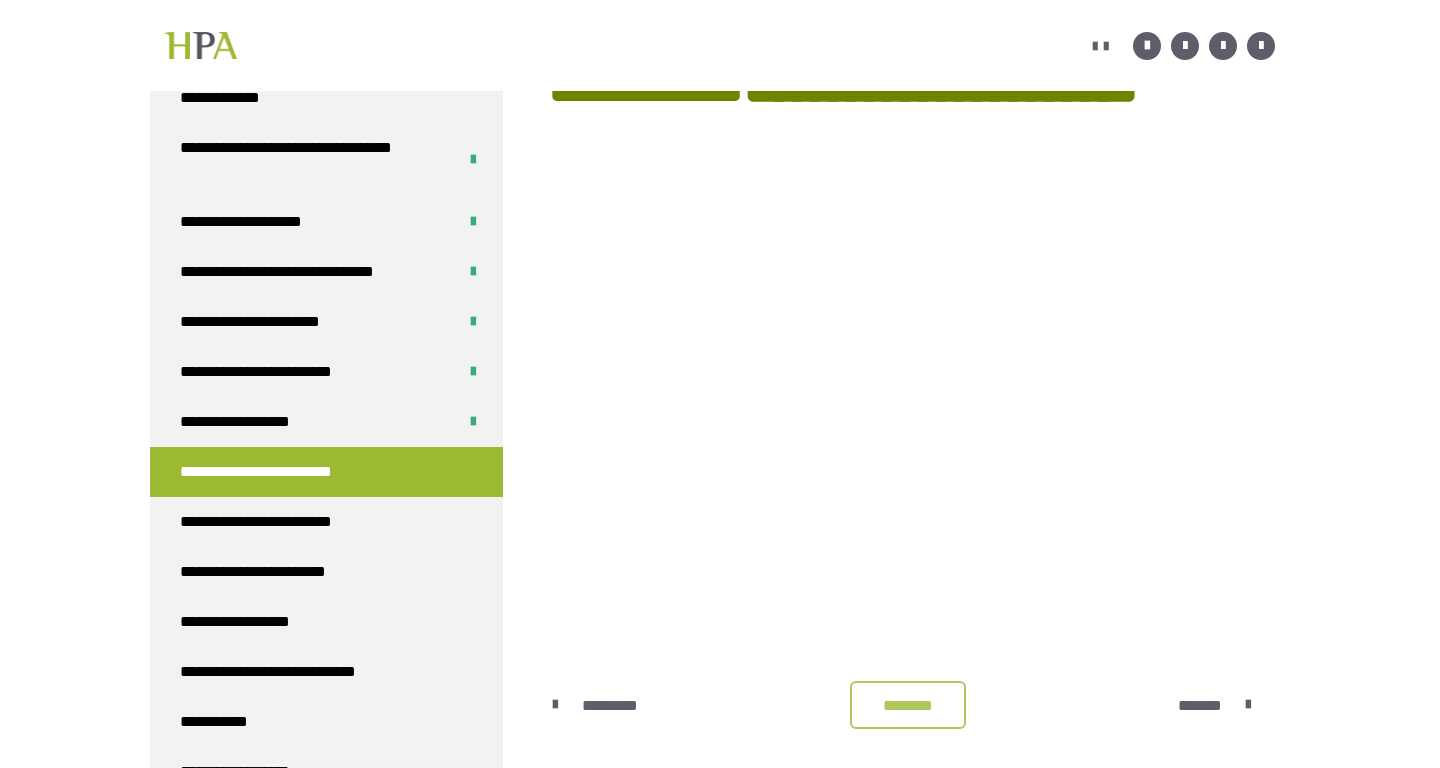 click on "********" at bounding box center [908, 706] 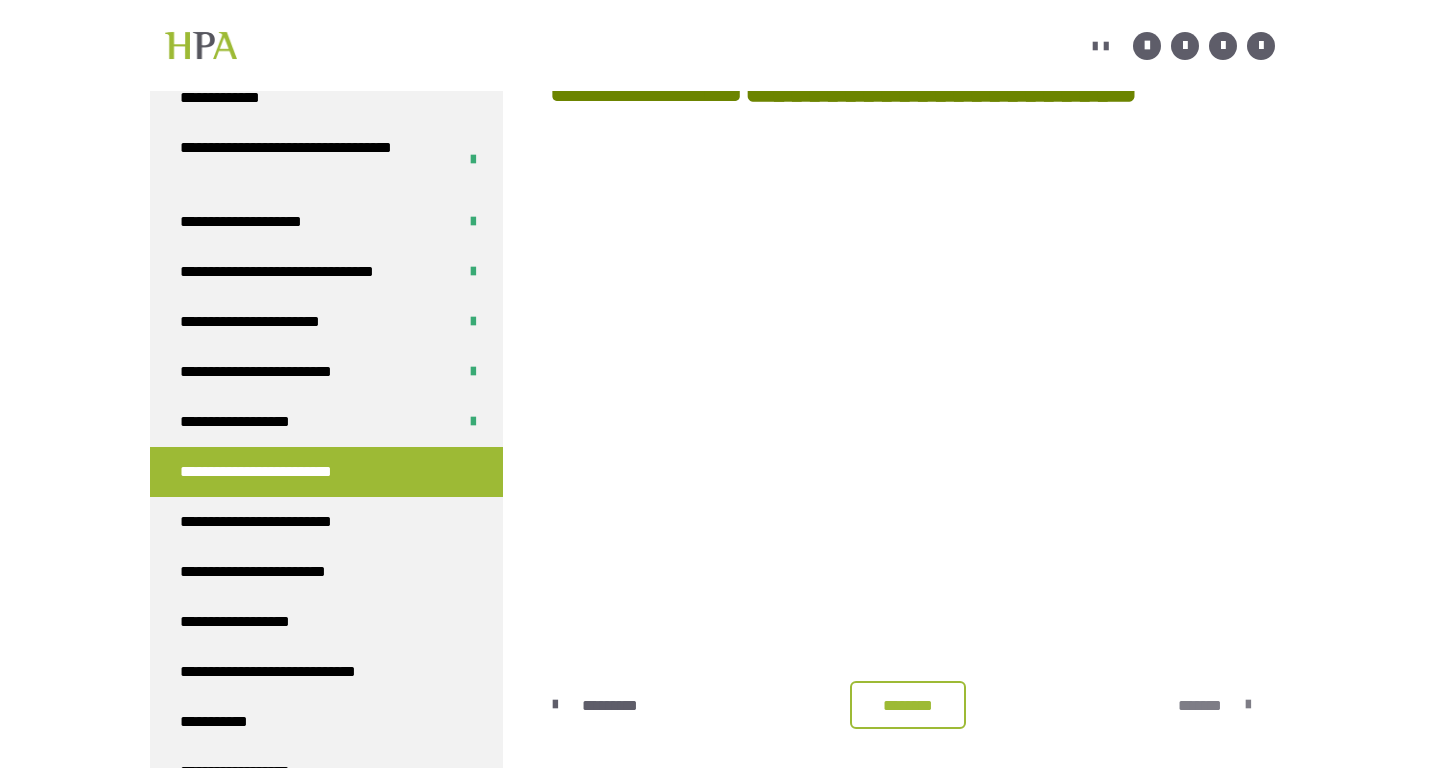 click on "*******" at bounding box center (1200, 706) 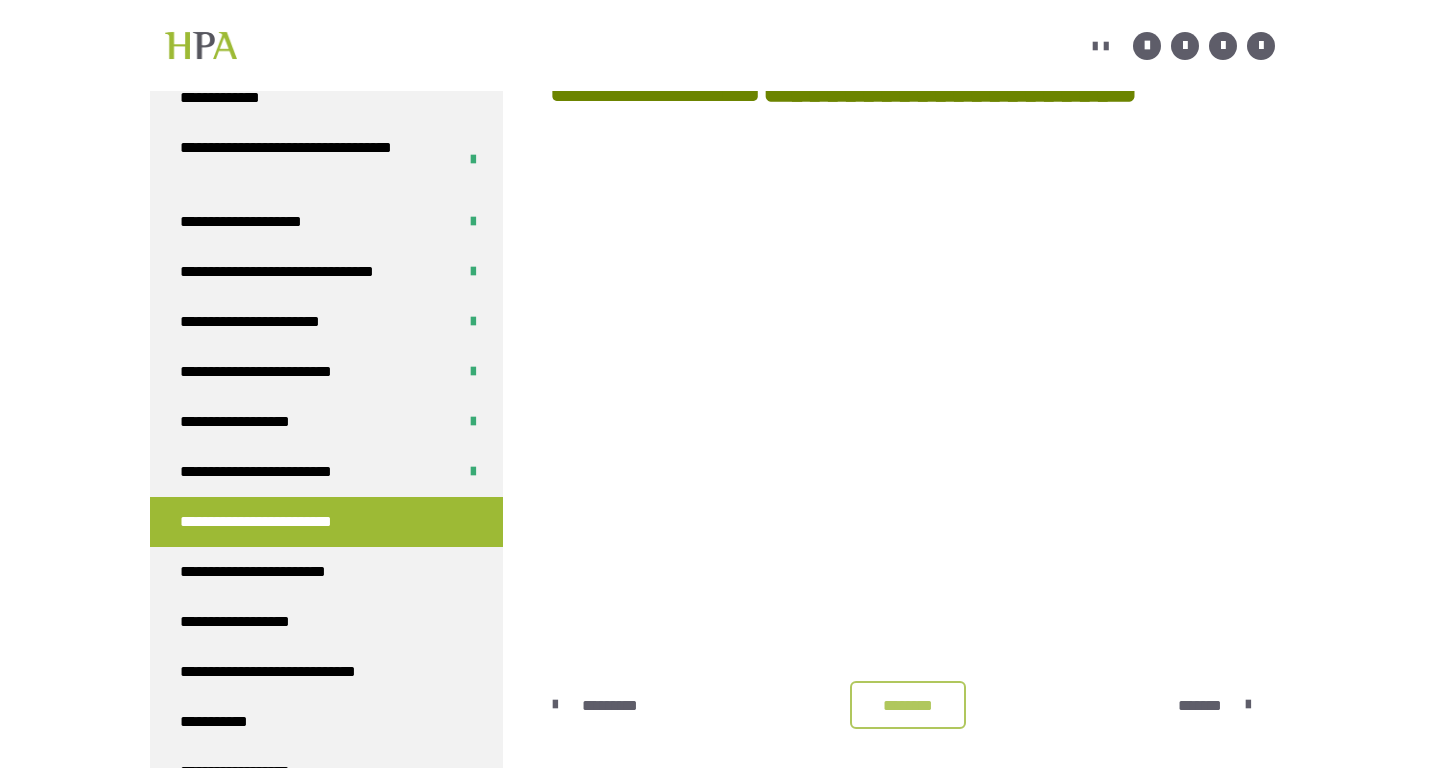 click on "********" at bounding box center (908, 705) 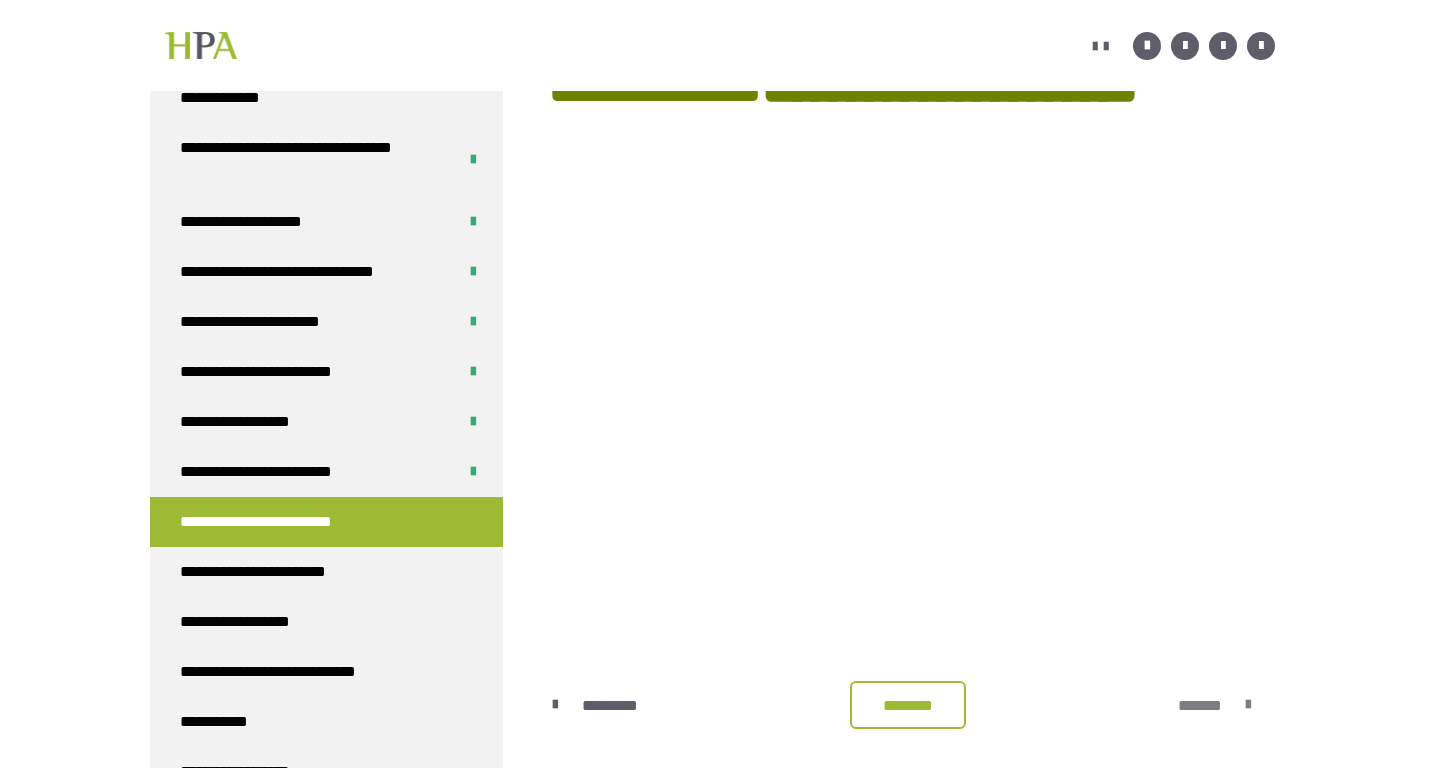 click on "*******" at bounding box center [1200, 706] 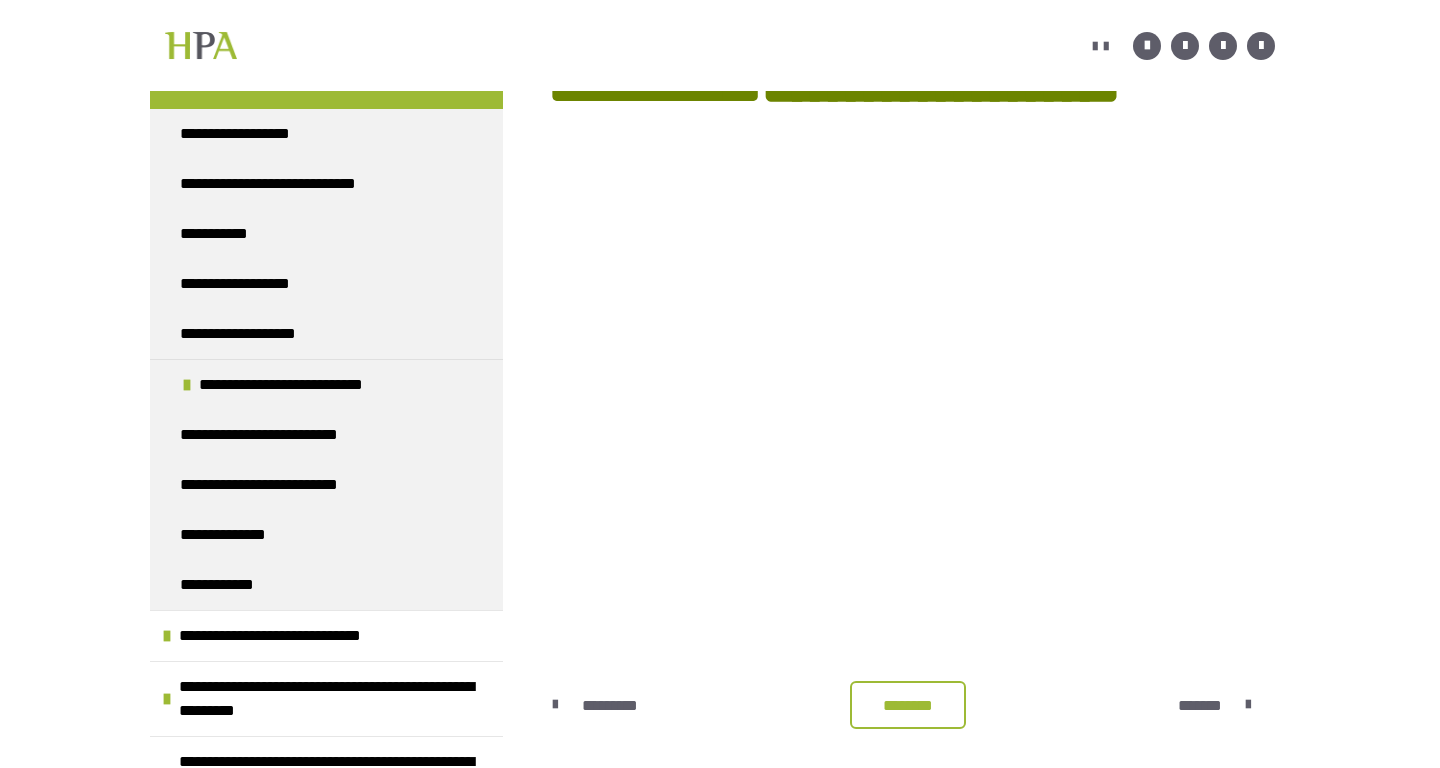 scroll, scrollTop: 756, scrollLeft: 0, axis: vertical 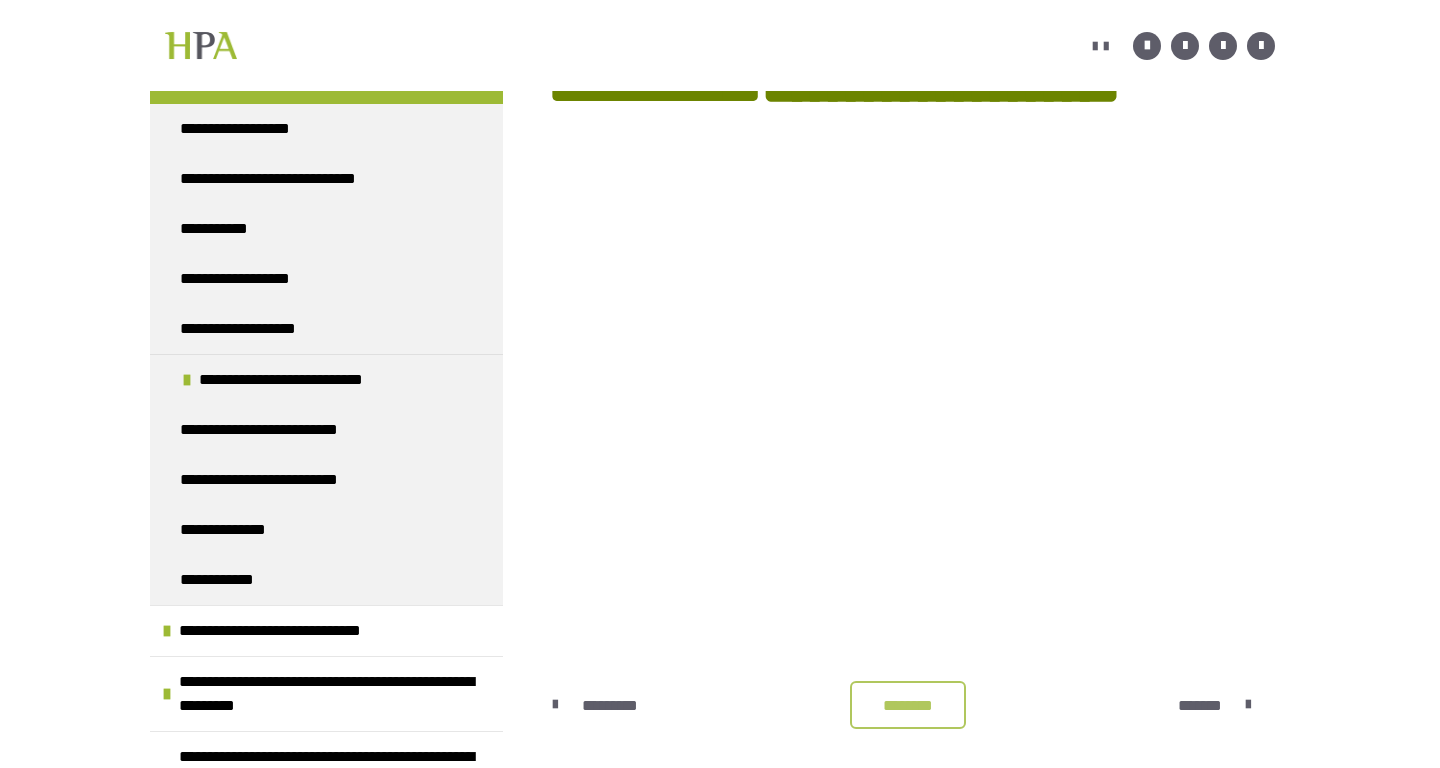 click on "********" at bounding box center [908, 705] 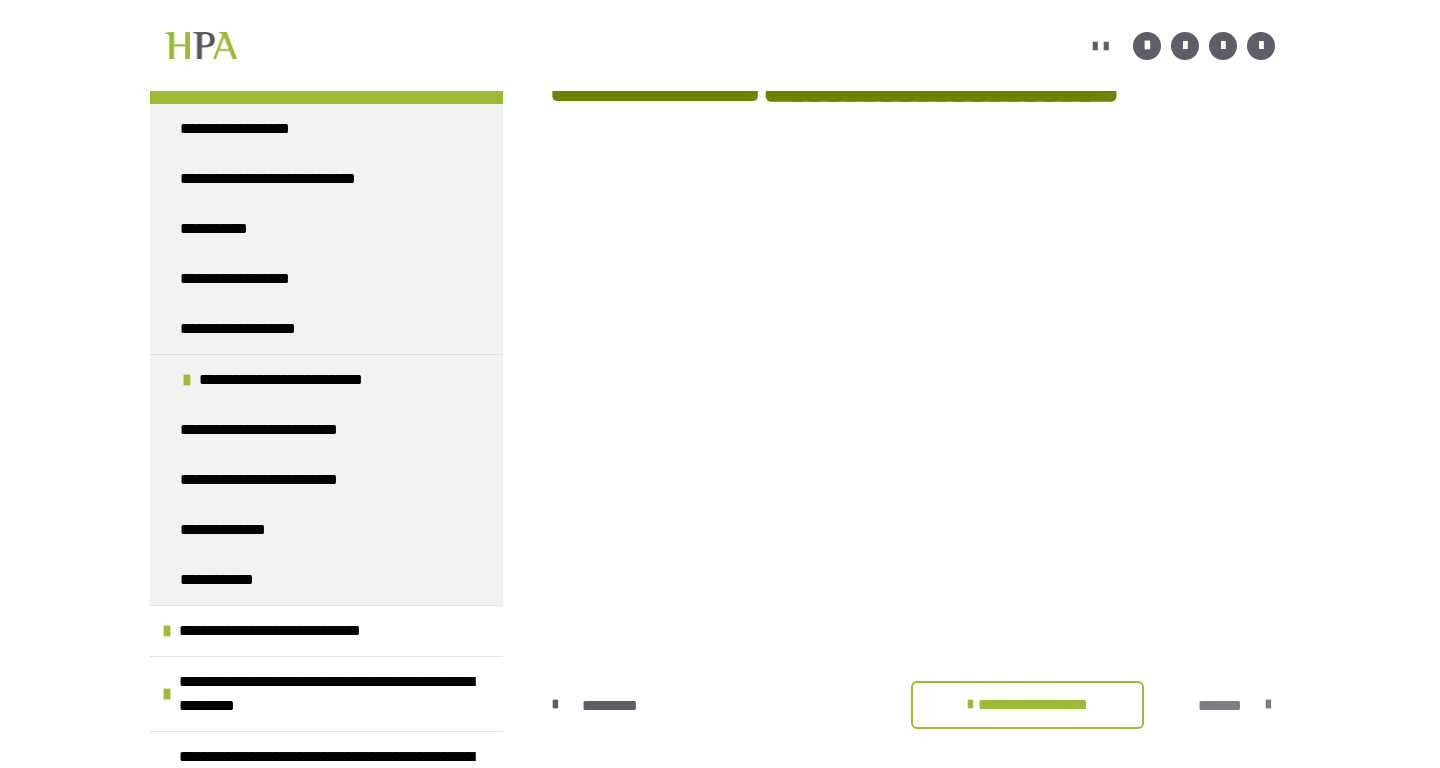 click on "*******" at bounding box center [1220, 706] 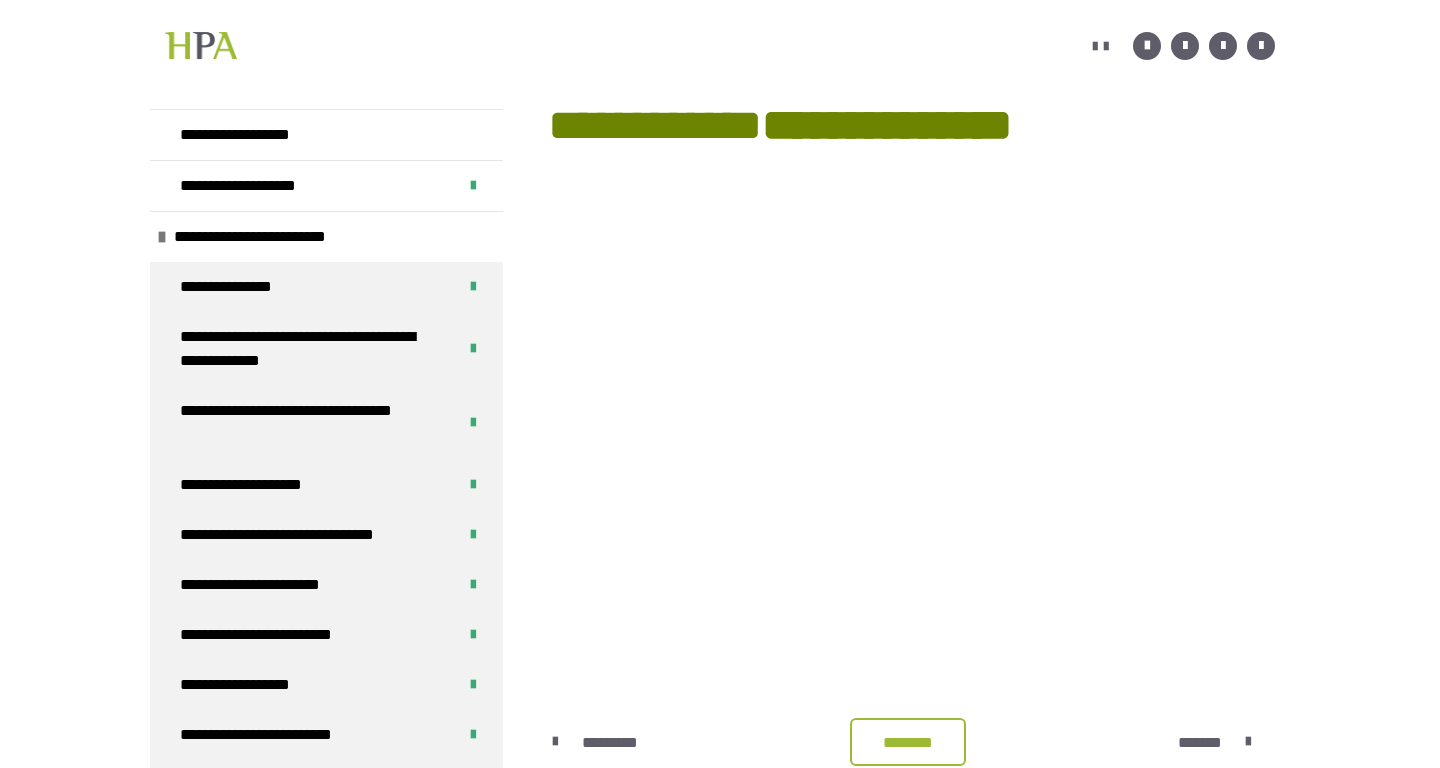 scroll, scrollTop: 431, scrollLeft: 0, axis: vertical 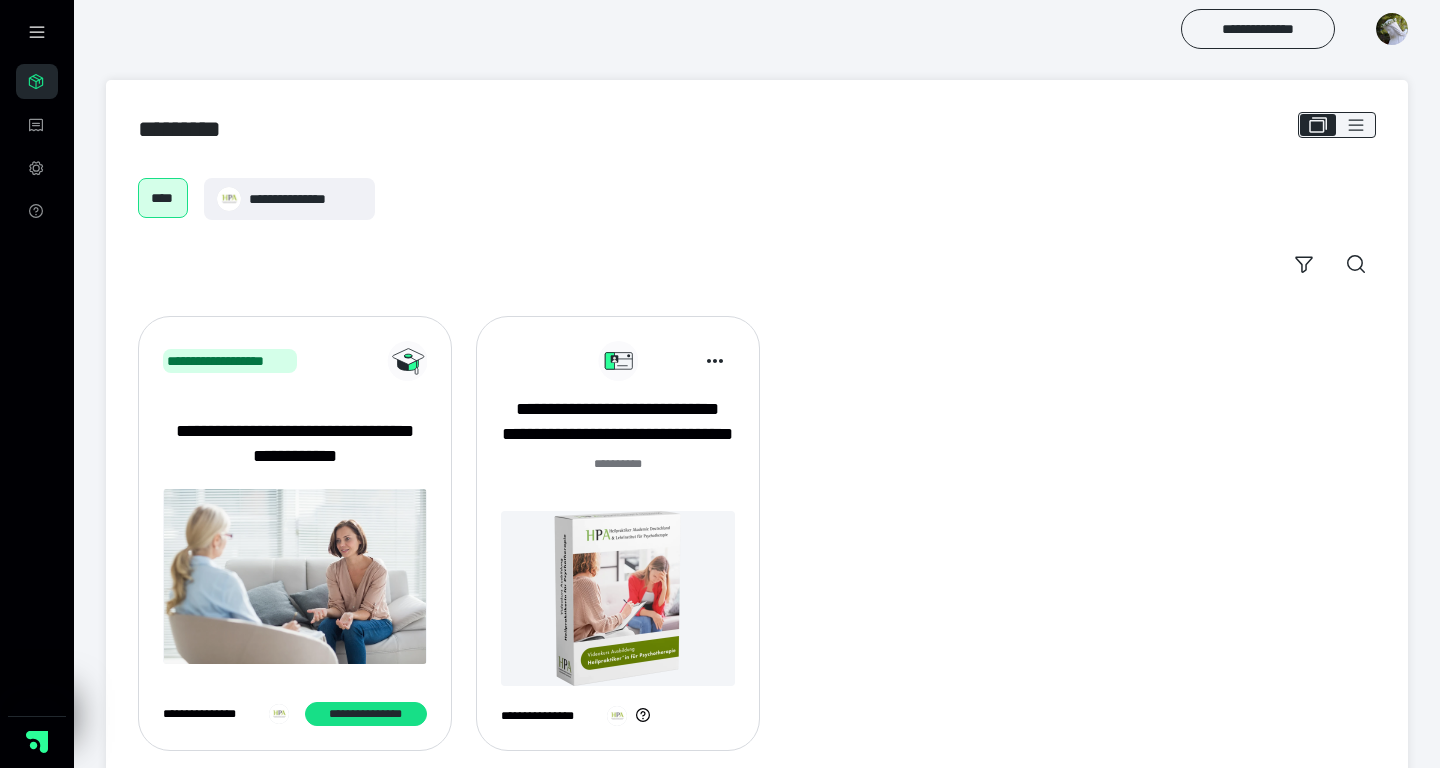 click at bounding box center [1392, 29] 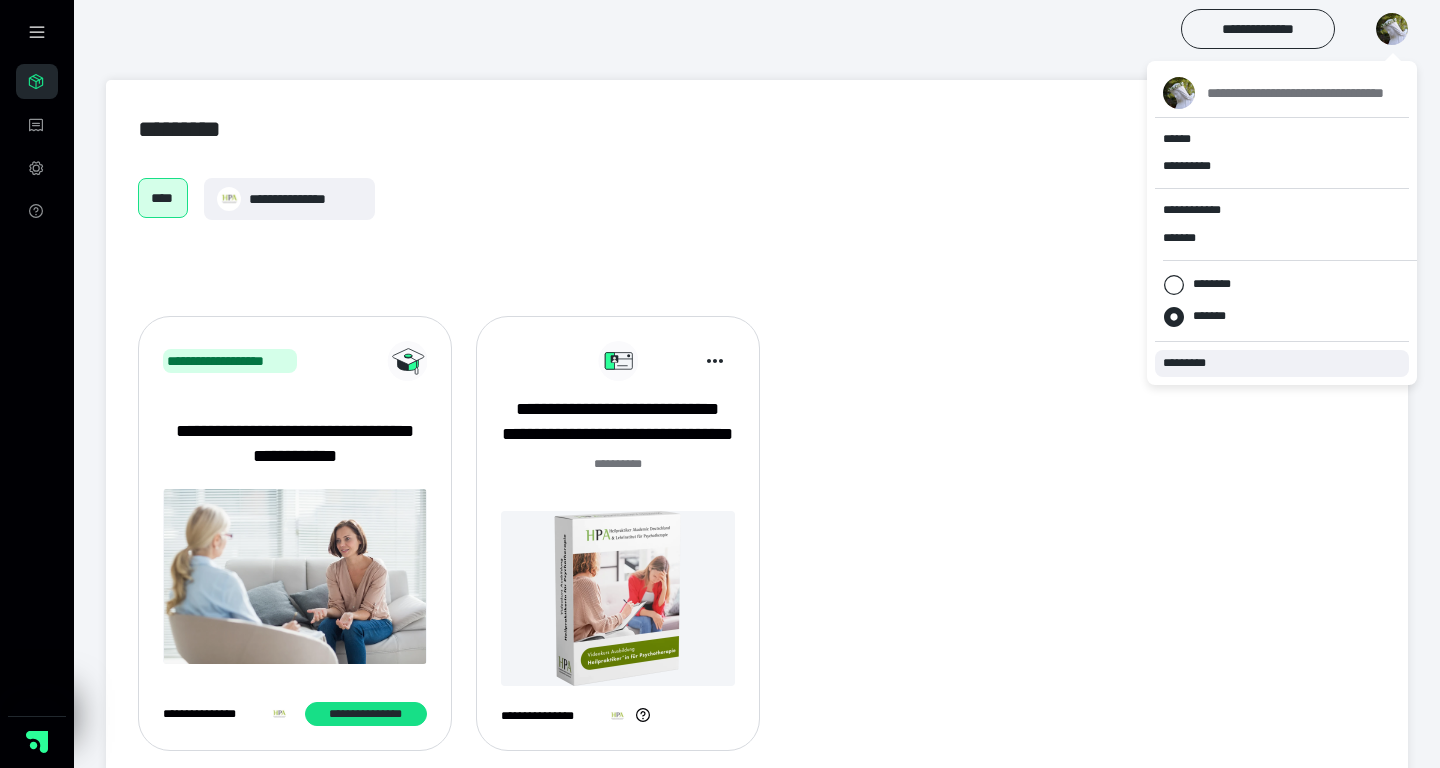 click on "*********" at bounding box center [1193, 363] 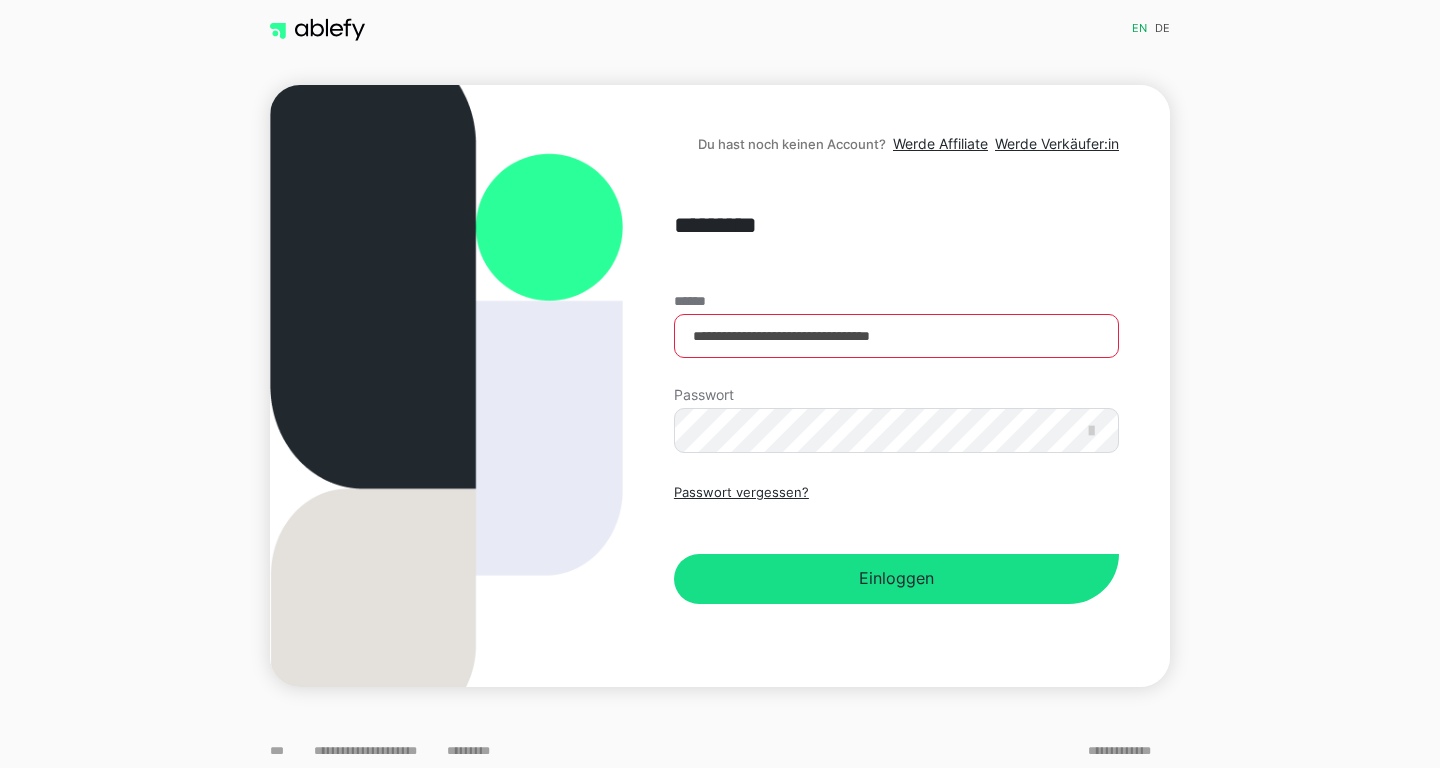 scroll, scrollTop: 0, scrollLeft: 0, axis: both 